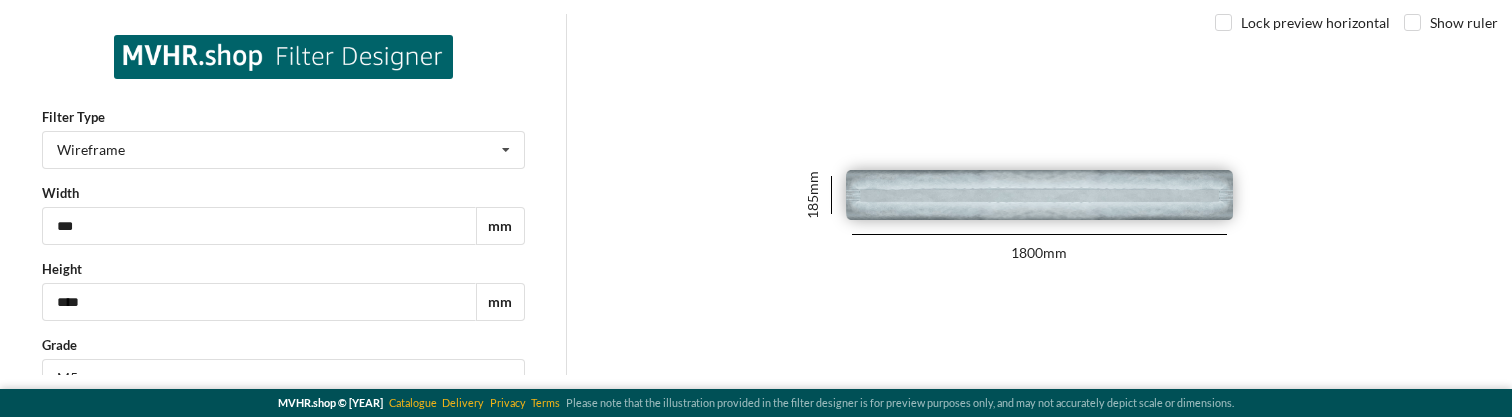 scroll, scrollTop: 0, scrollLeft: 0, axis: both 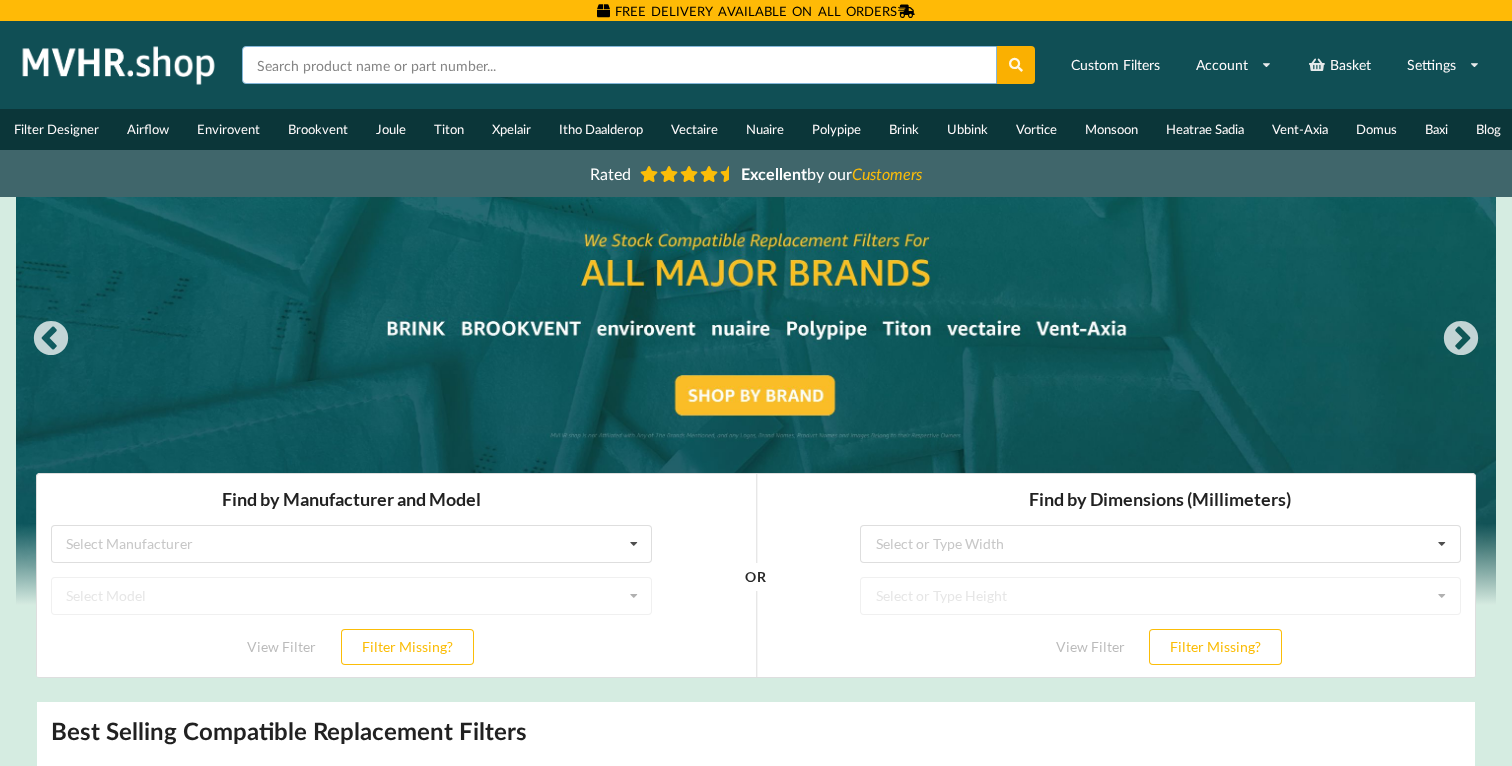 click at bounding box center [619, 65] 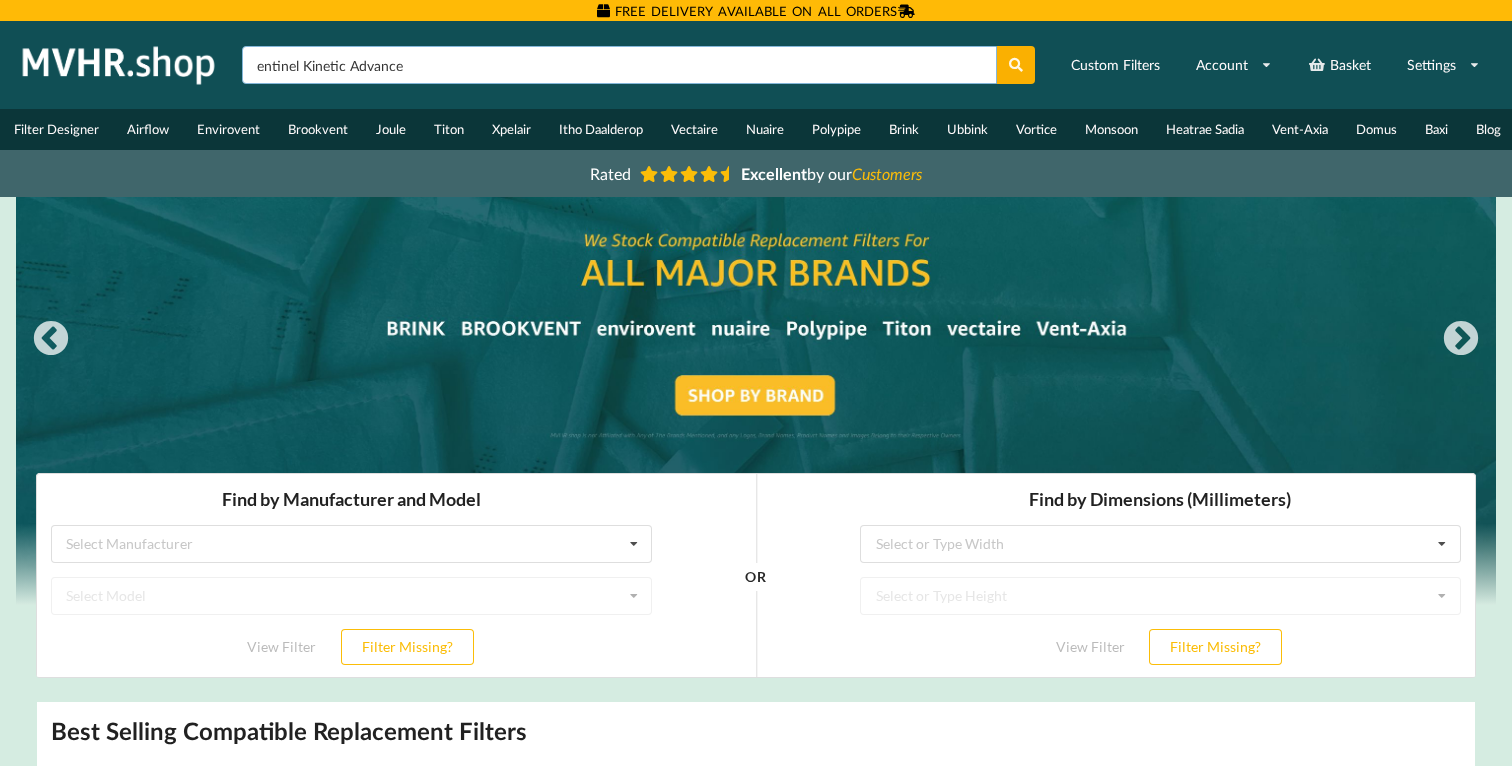 type on "entinel Kinetic Advance" 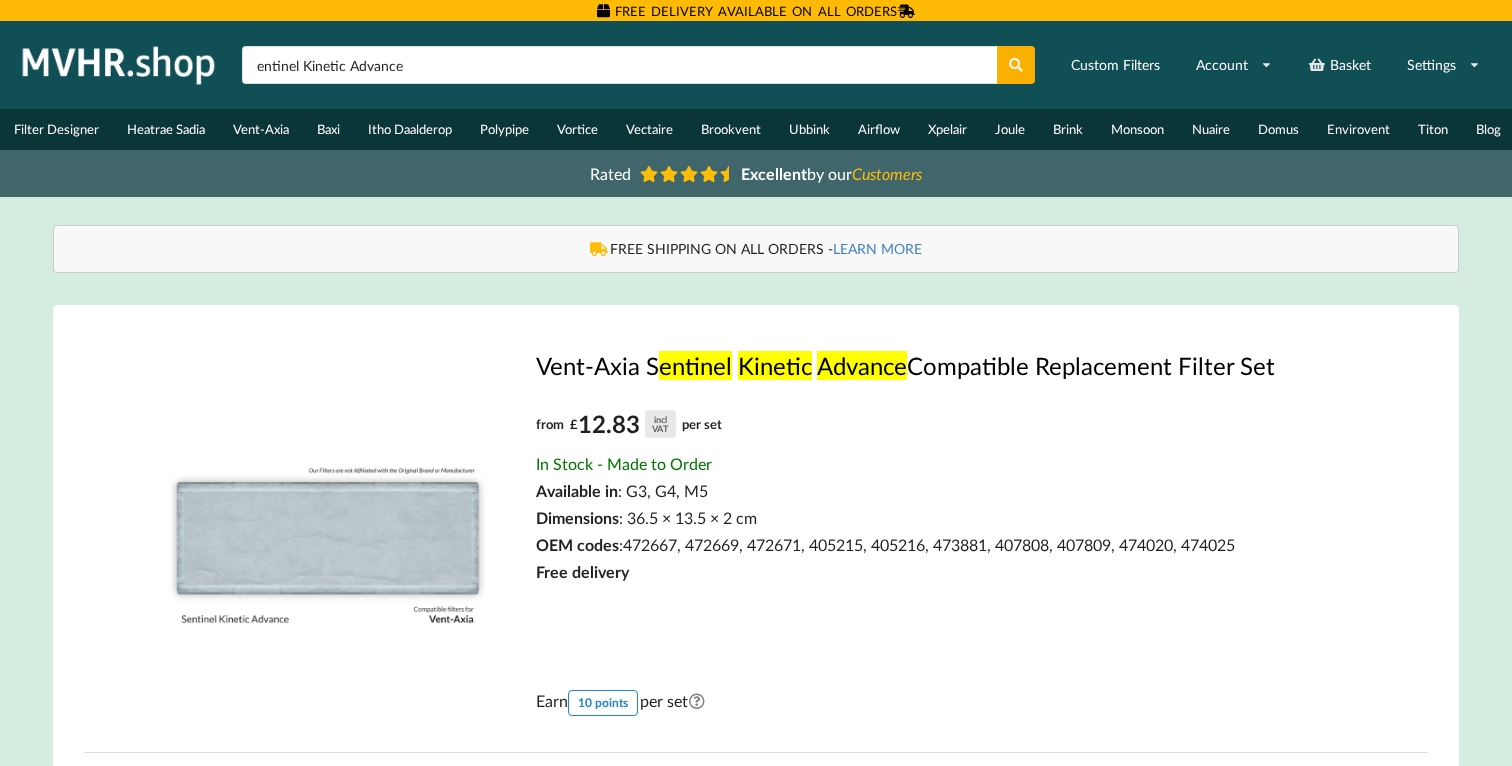 scroll, scrollTop: 0, scrollLeft: 0, axis: both 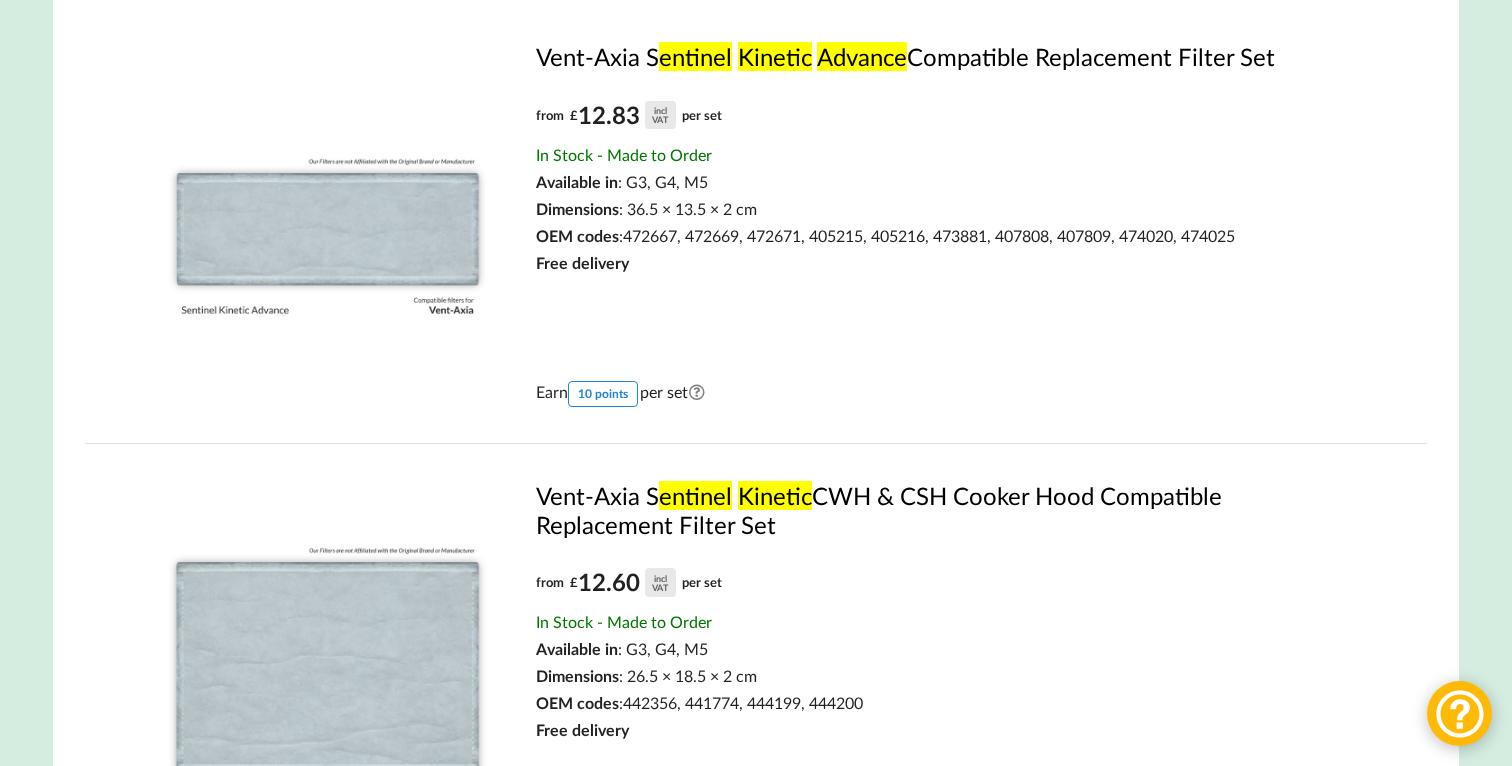 click on "Vent-Axia S entinel   Kinetic   Advance  Compatible Replacement Filter Set" at bounding box center (950, 56) 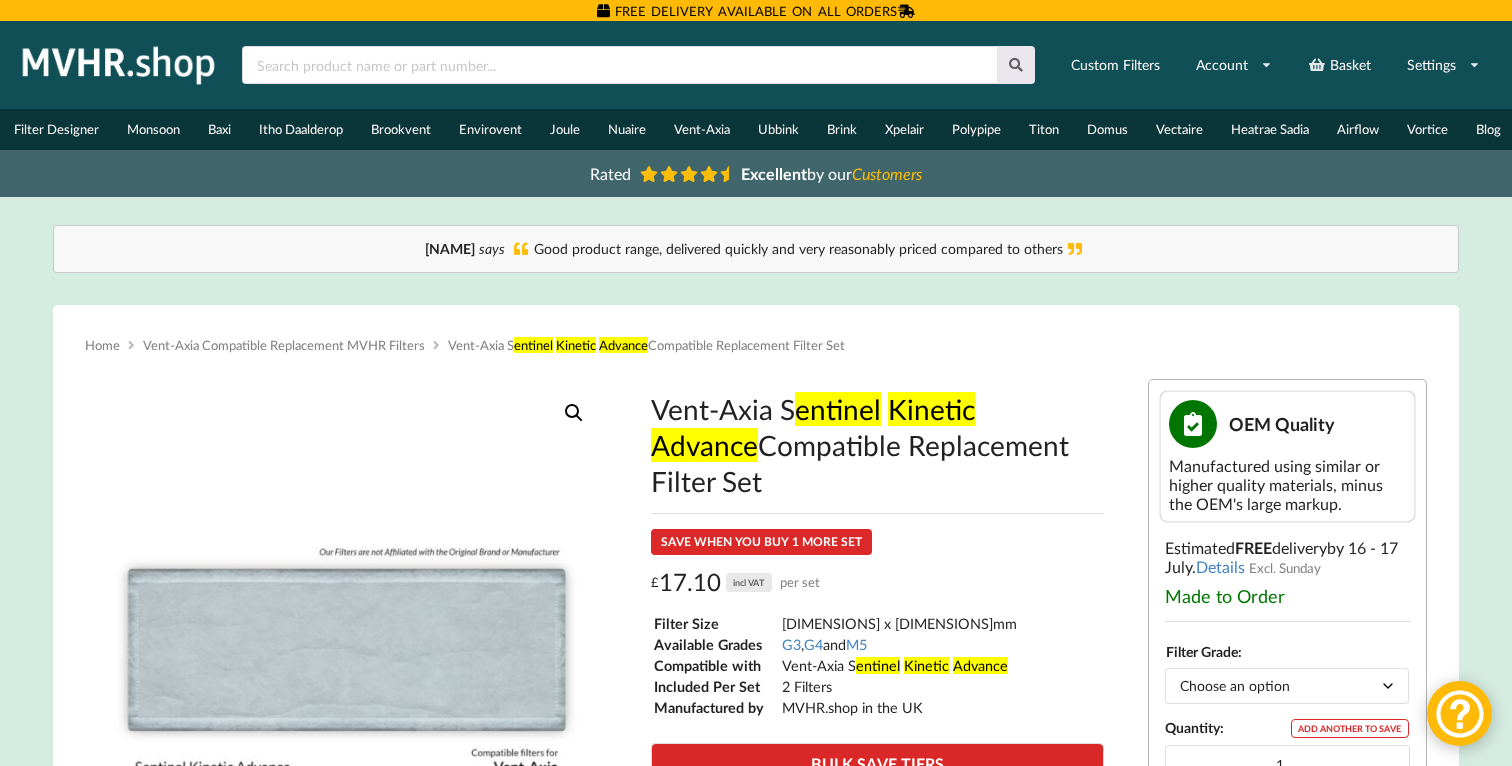 scroll, scrollTop: 0, scrollLeft: 0, axis: both 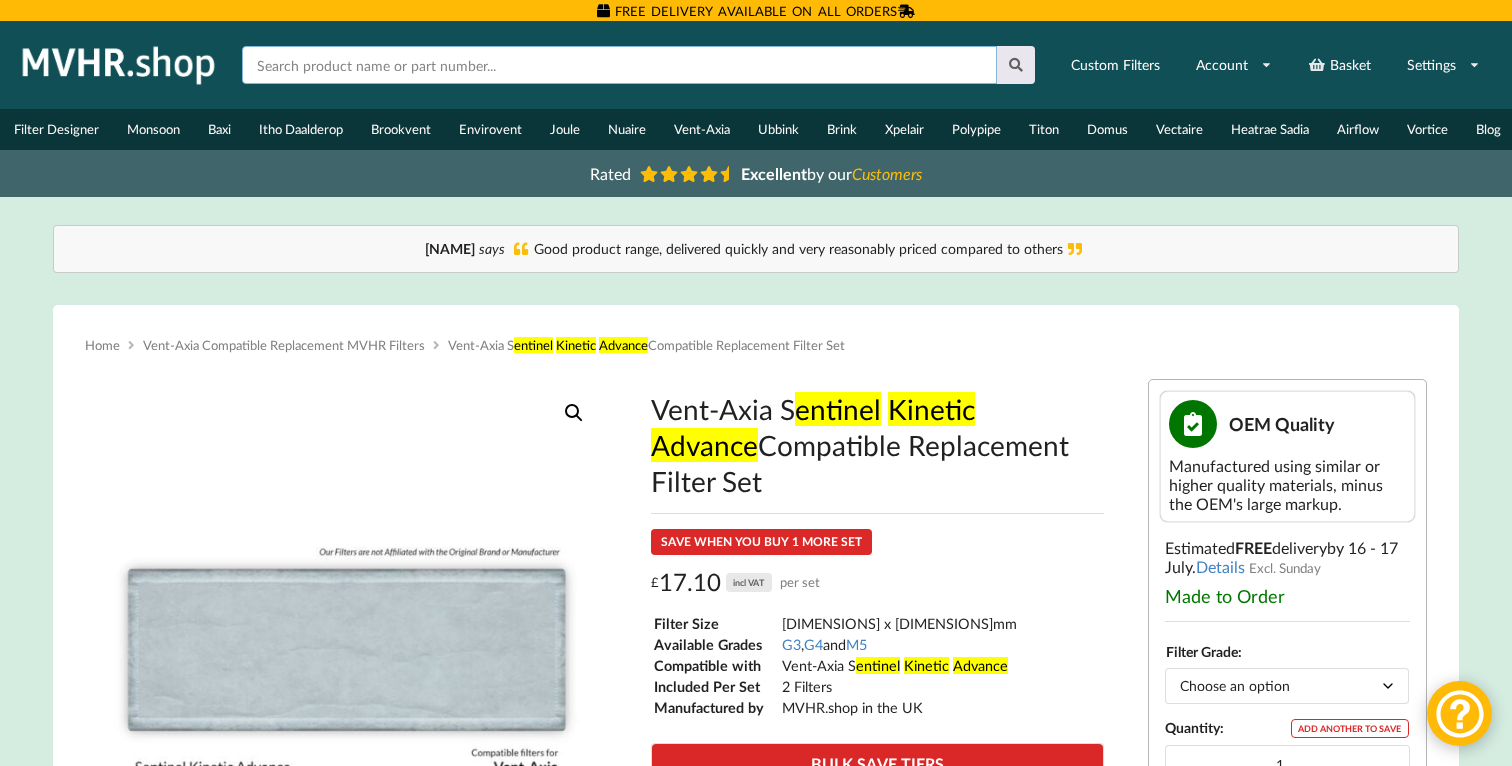 click at bounding box center (619, 65) 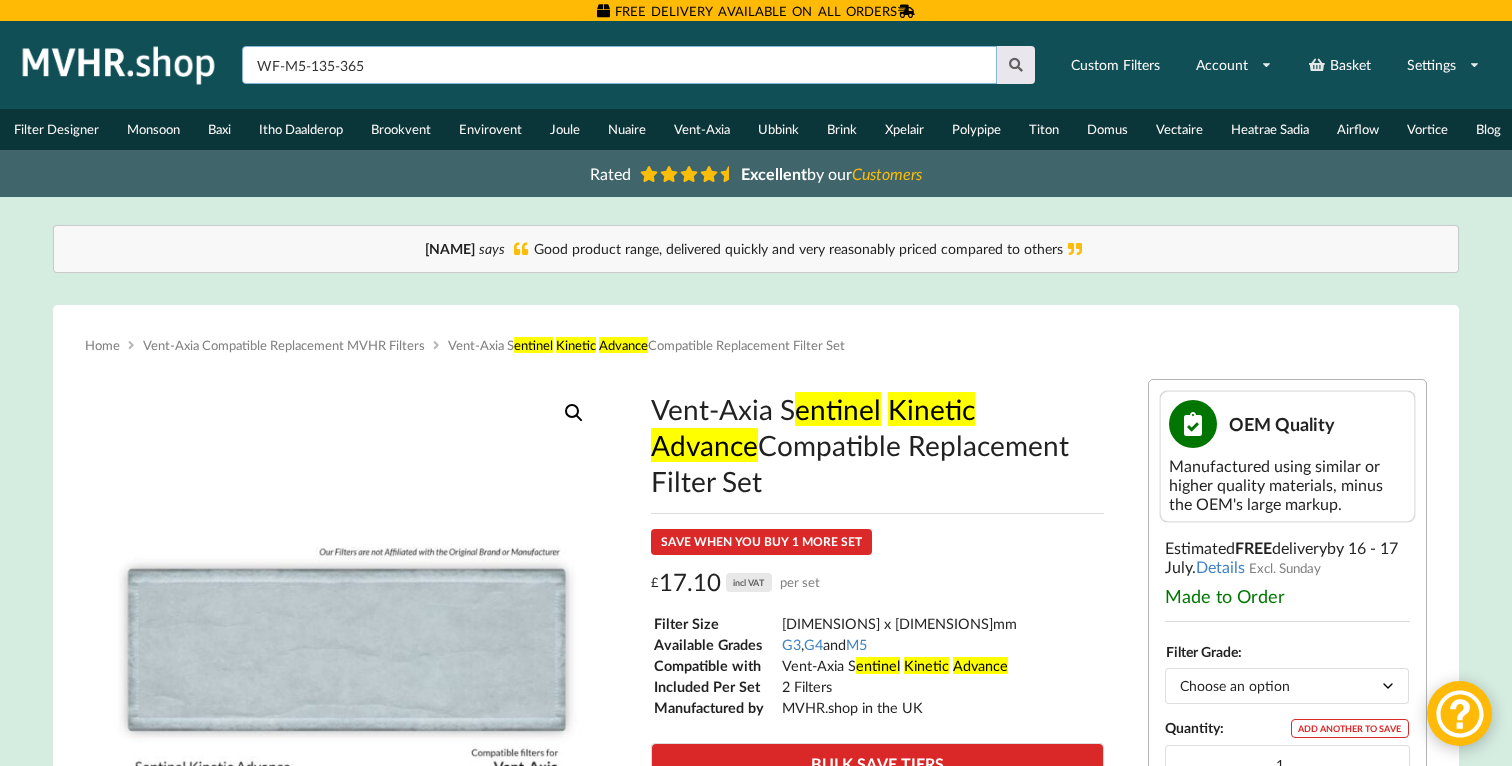 type on "WF-M5-135-365" 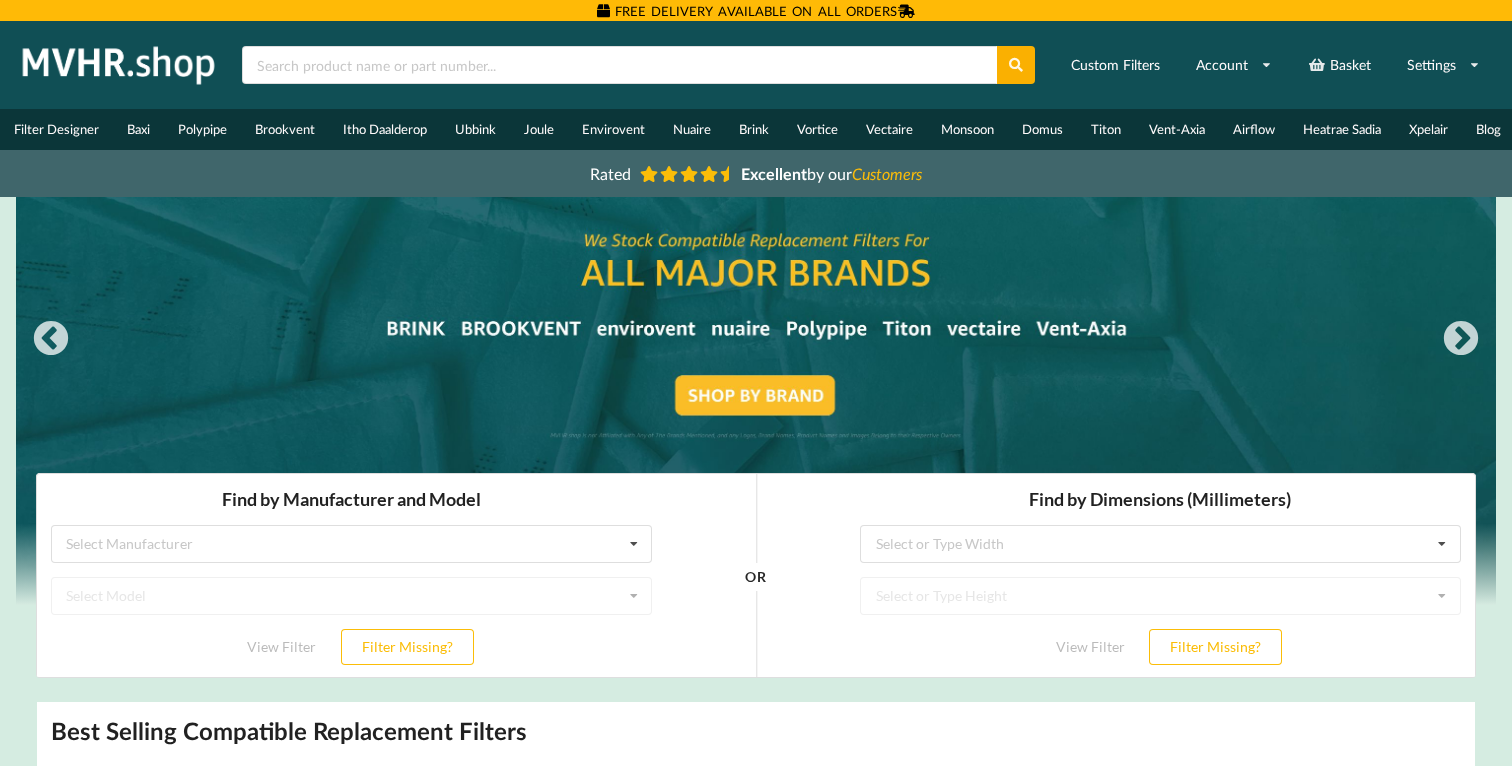 scroll, scrollTop: 0, scrollLeft: 0, axis: both 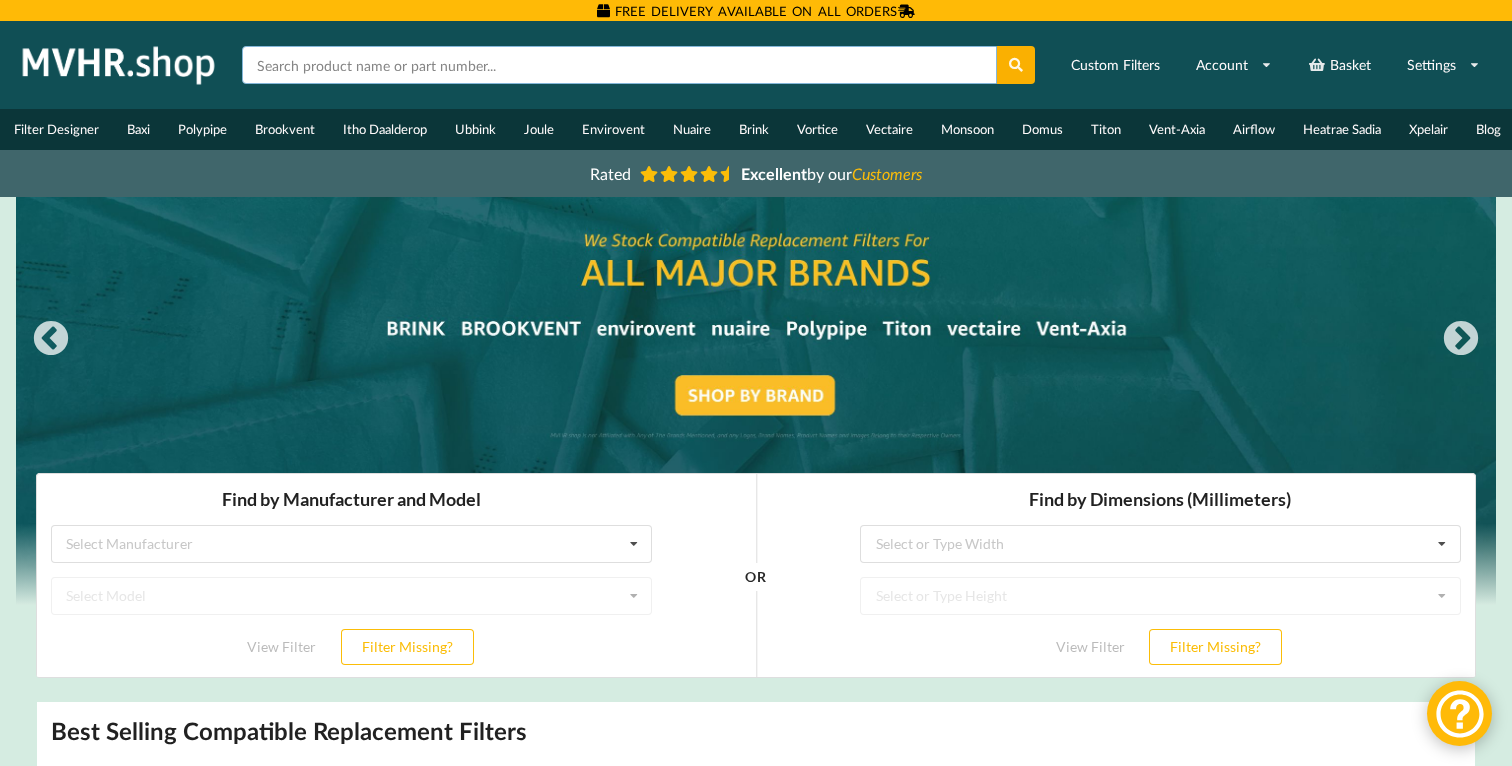 click at bounding box center [619, 65] 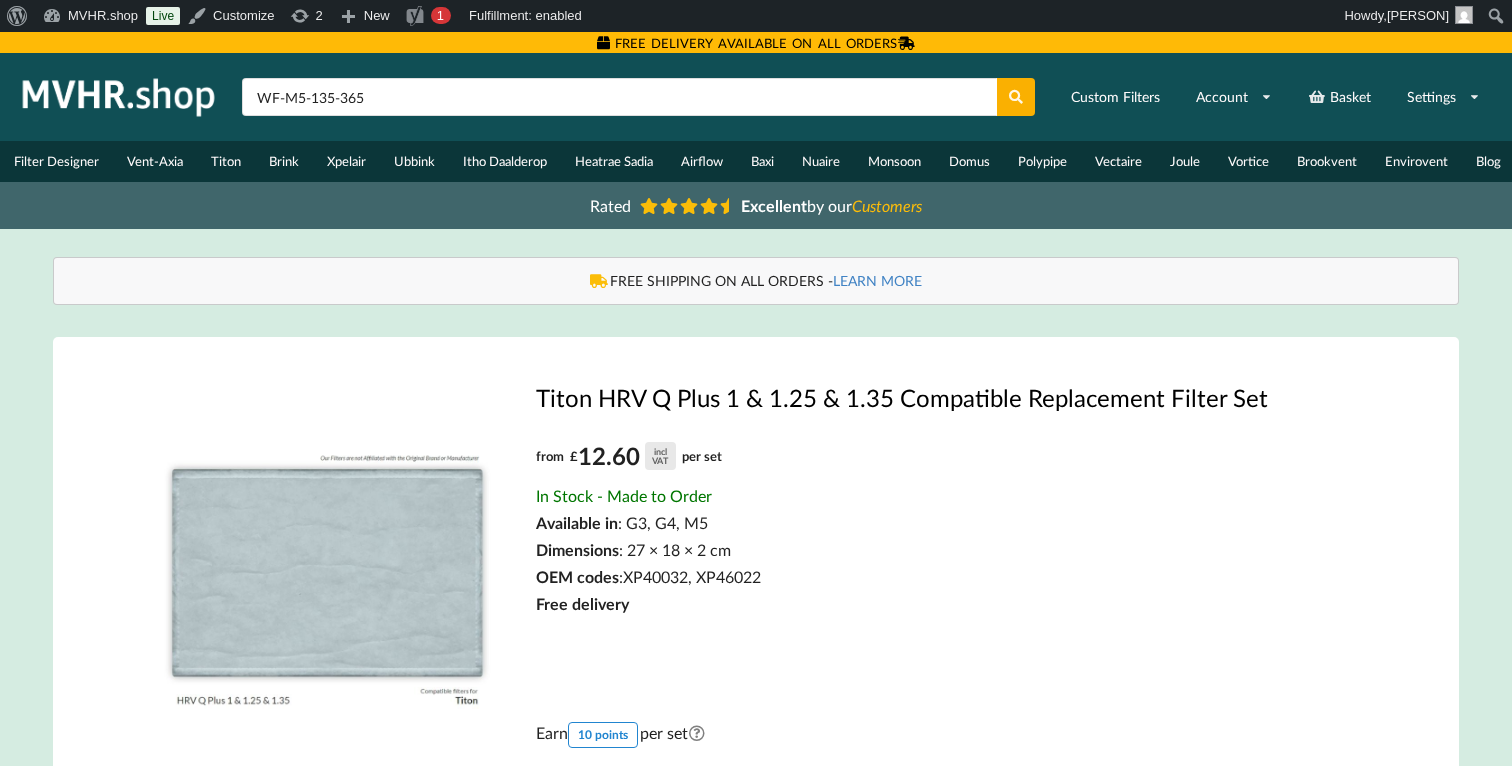 scroll, scrollTop: 0, scrollLeft: 0, axis: both 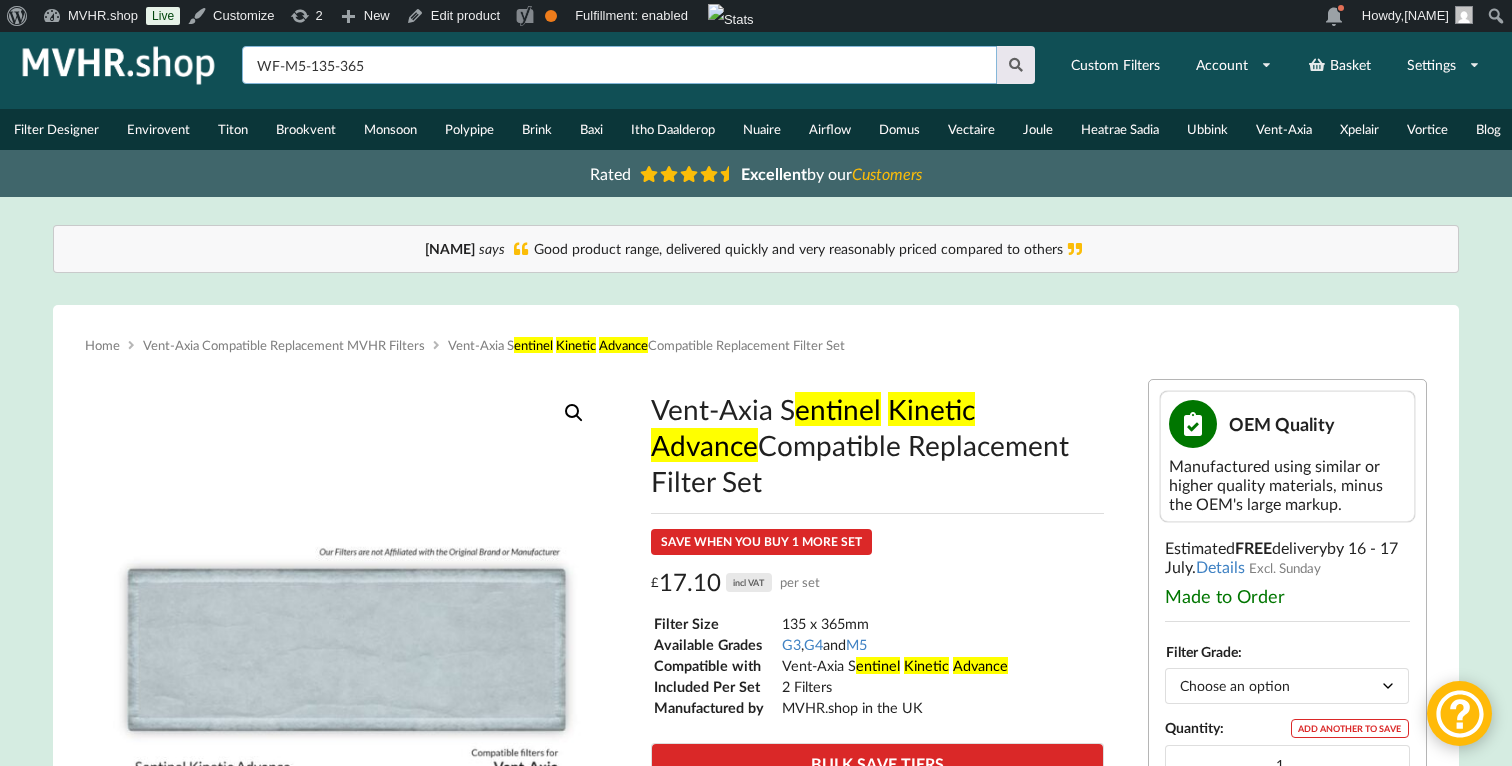 click on "WF-M5-135-365" at bounding box center [619, 65] 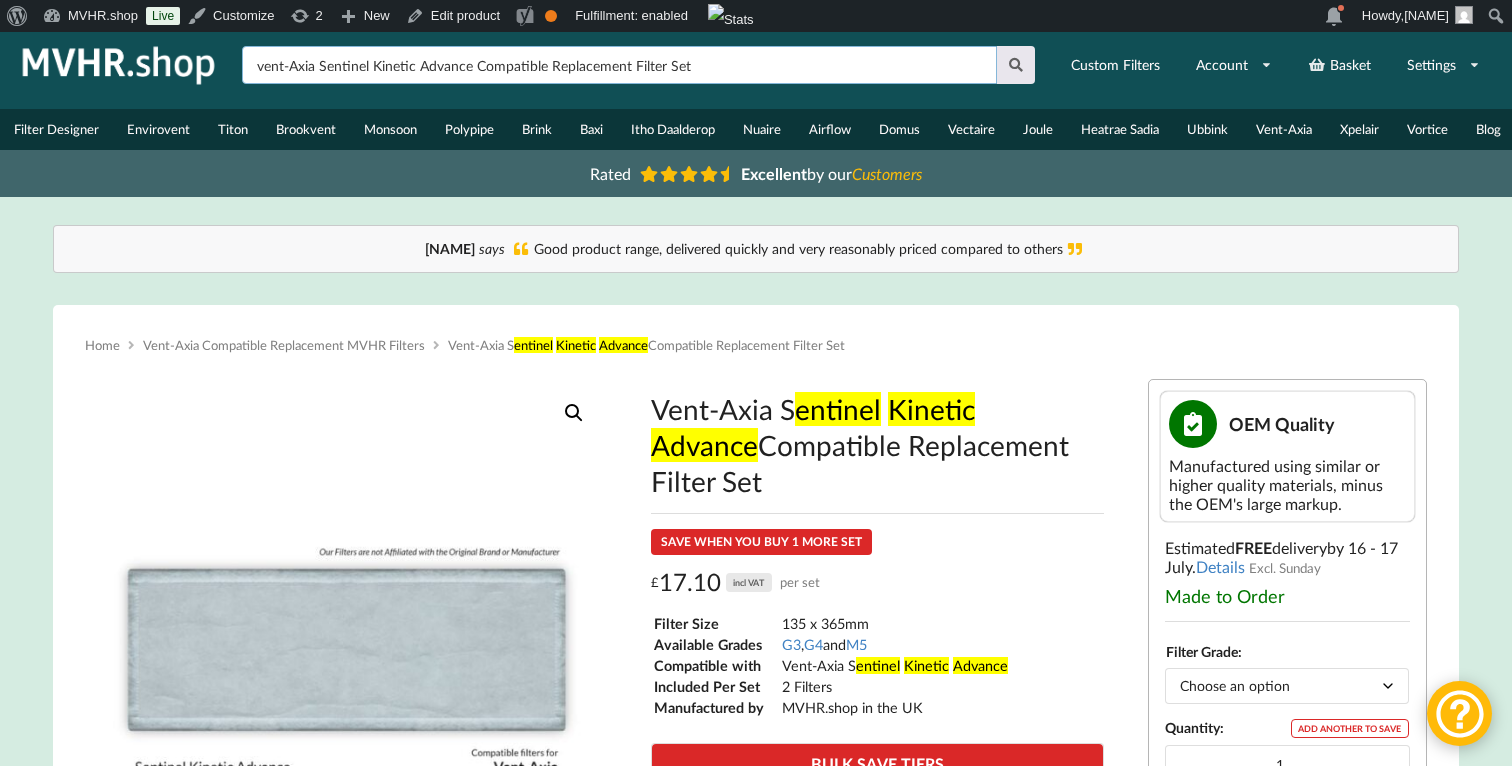 type on "vent-Axia Sentinel Kinetic Advance Compatible Replacement Filter Set" 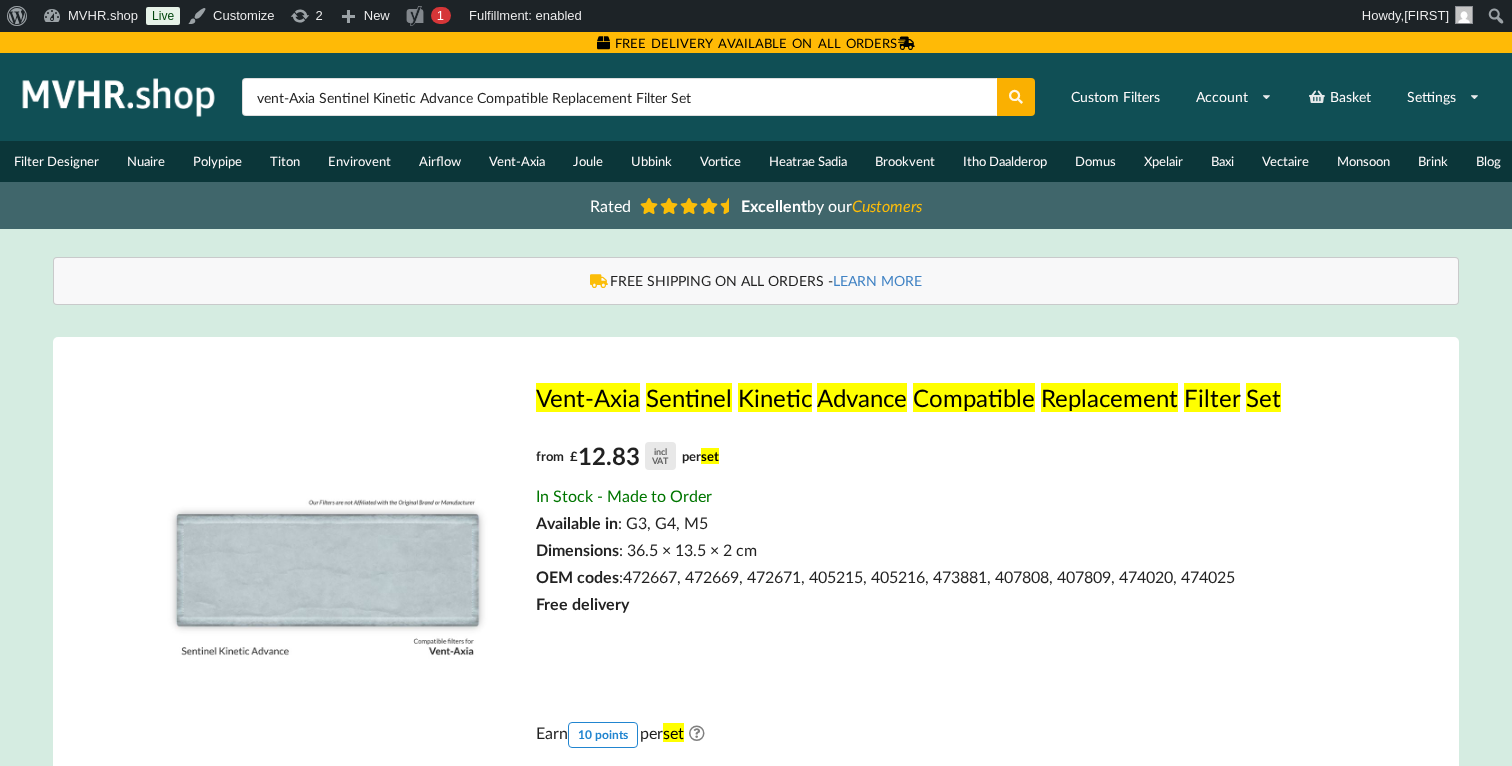 scroll, scrollTop: 0, scrollLeft: 0, axis: both 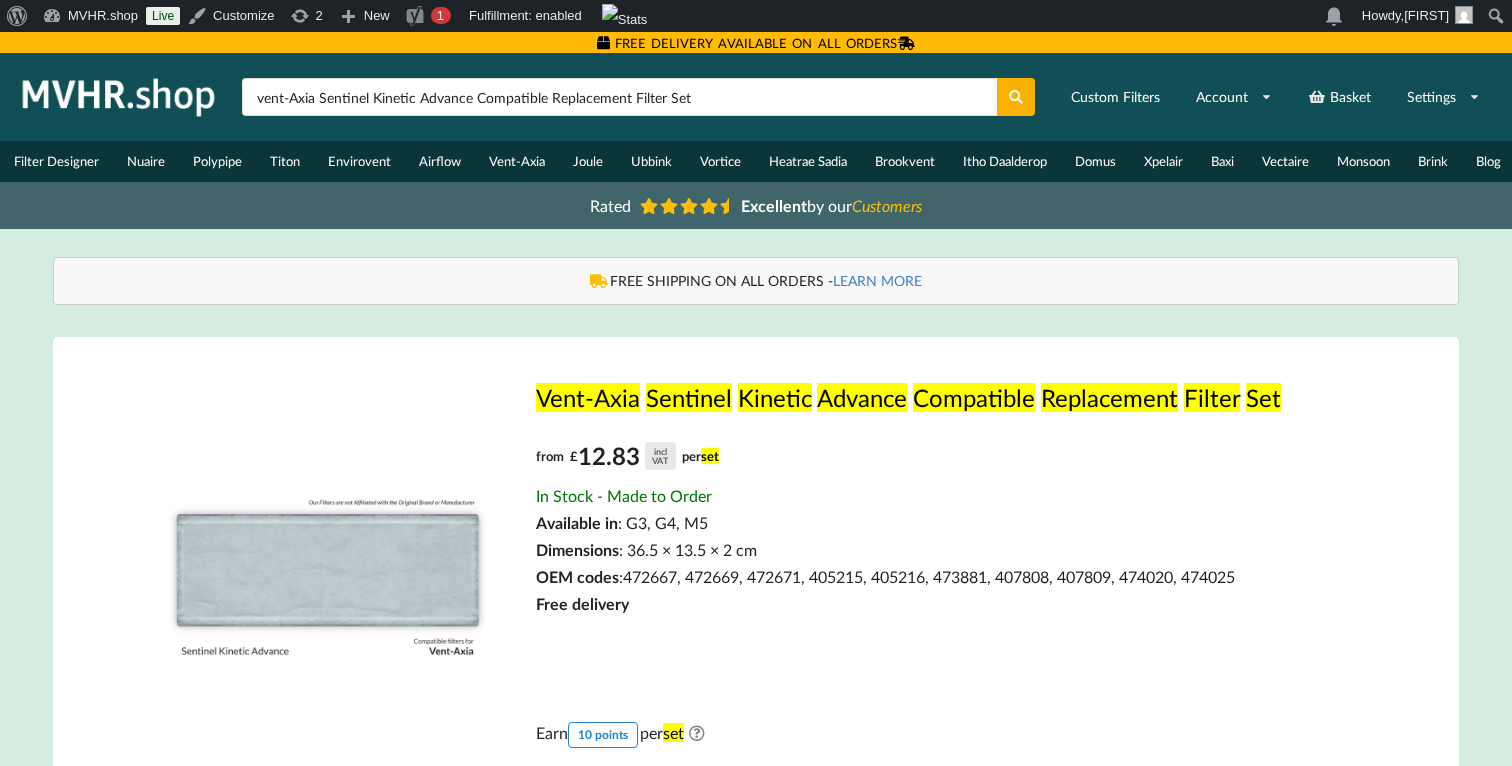 click on "Sentinel" 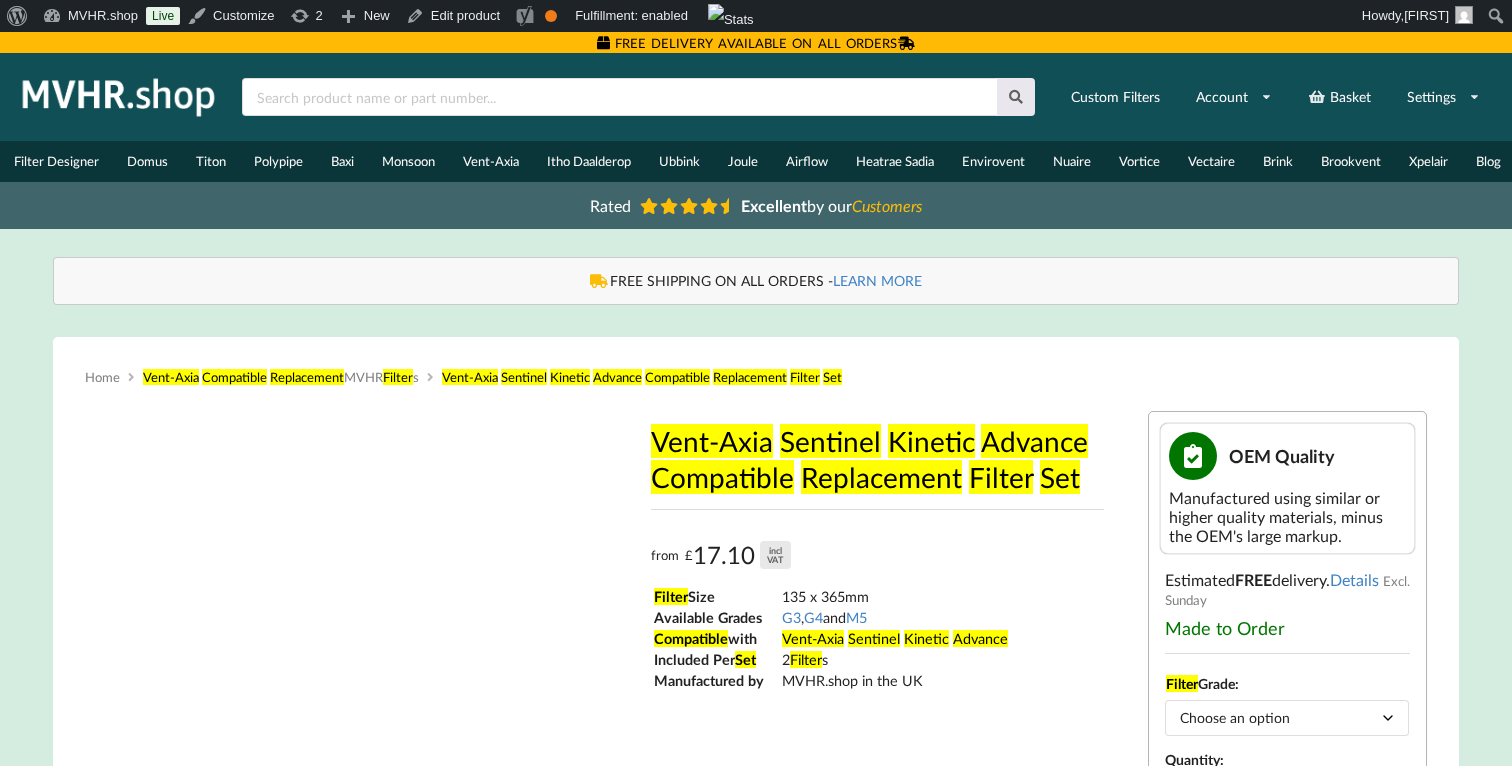 scroll, scrollTop: 0, scrollLeft: 0, axis: both 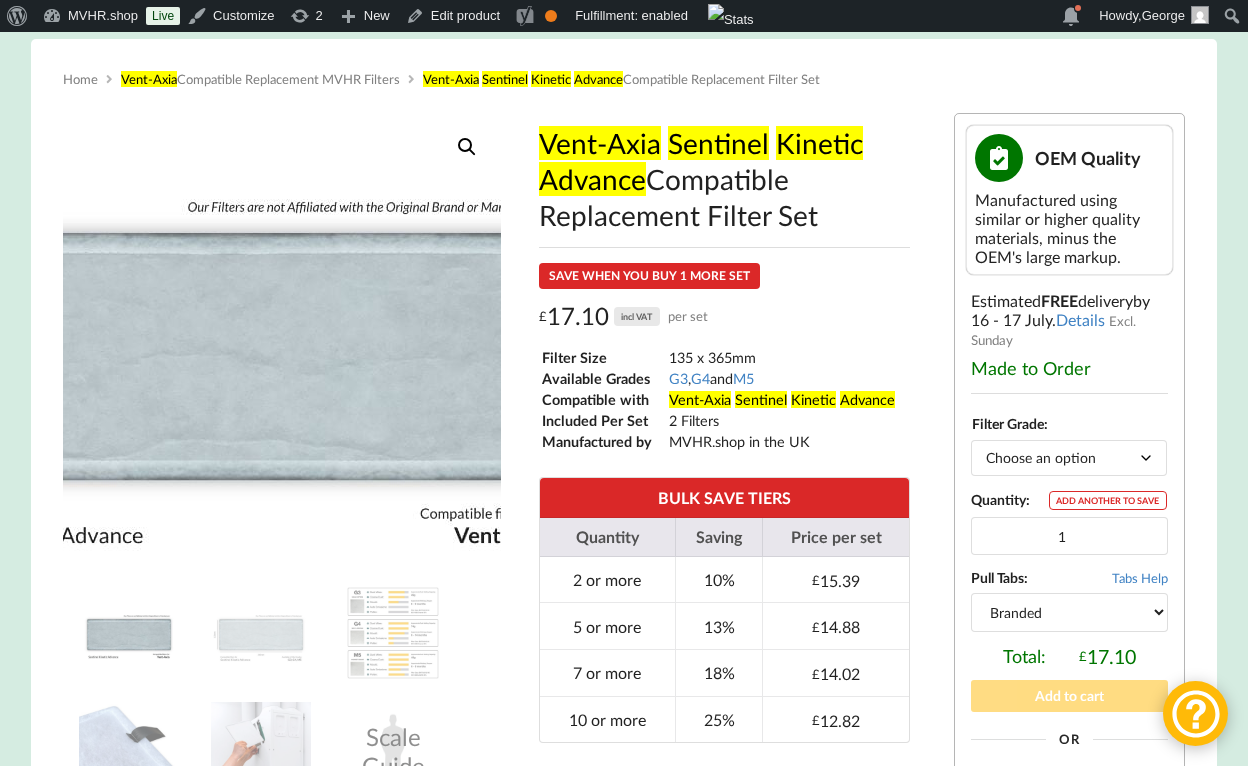 click at bounding box center (229, 343) 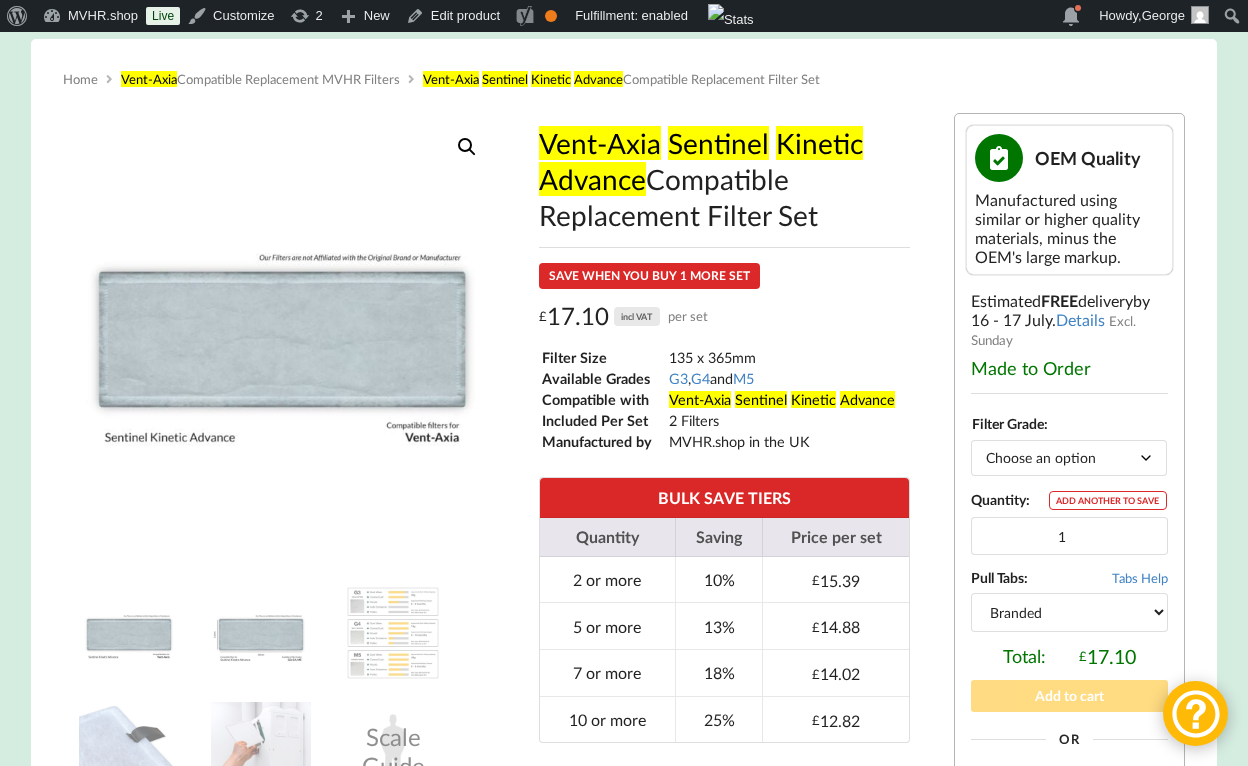 click at bounding box center [261, 633] 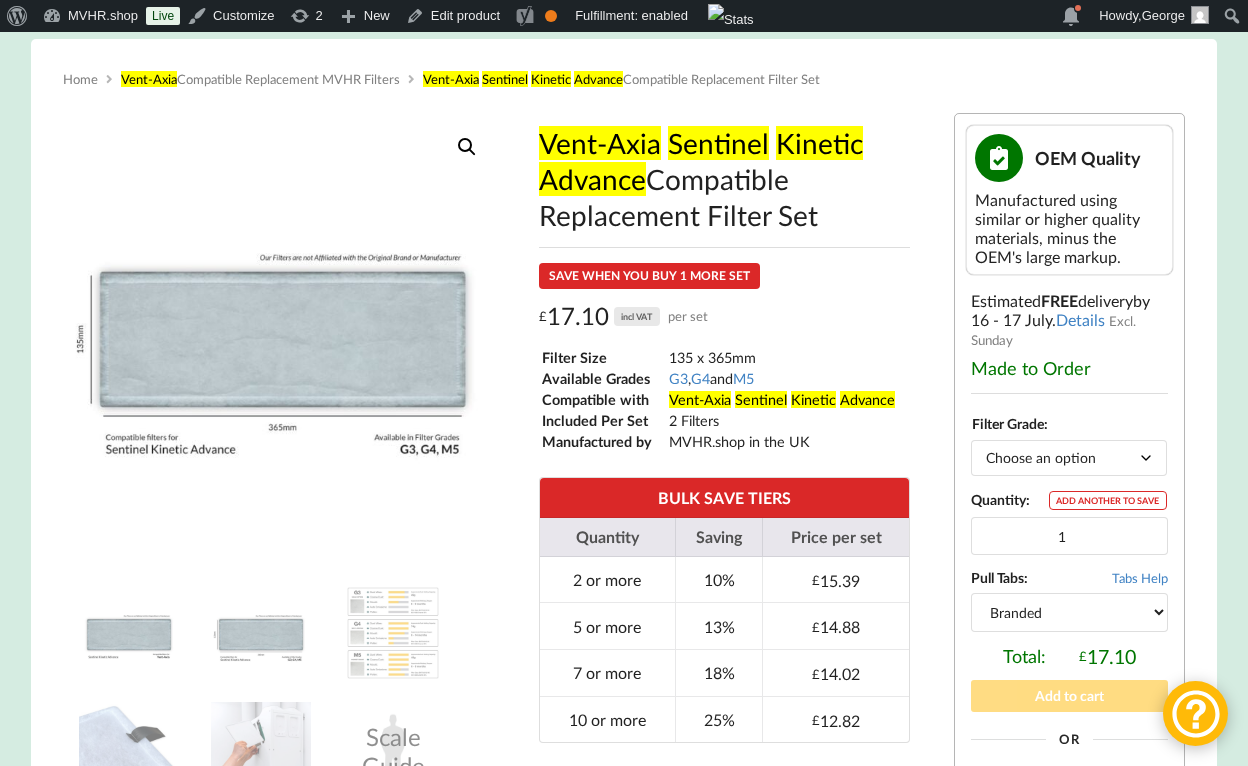 click at bounding box center (129, 633) 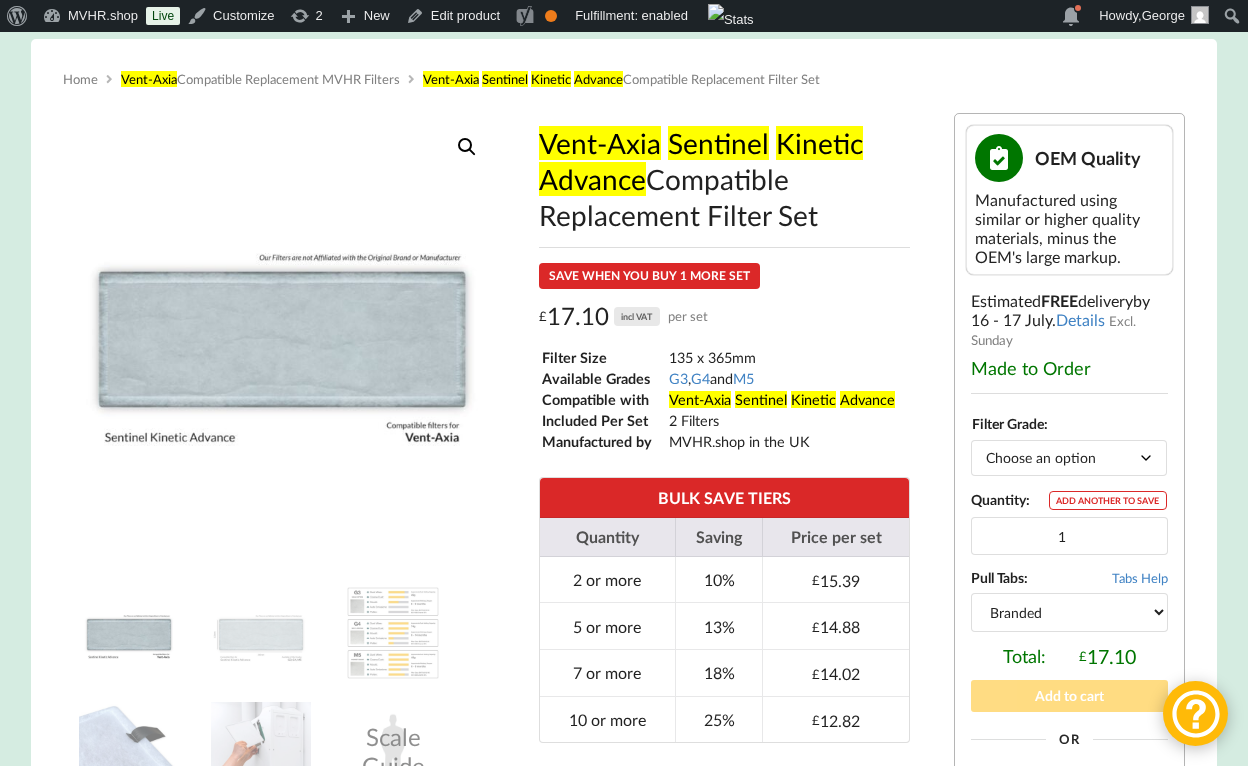 click on "£ 17.10  incl VAT   per set" at bounding box center [724, 316] 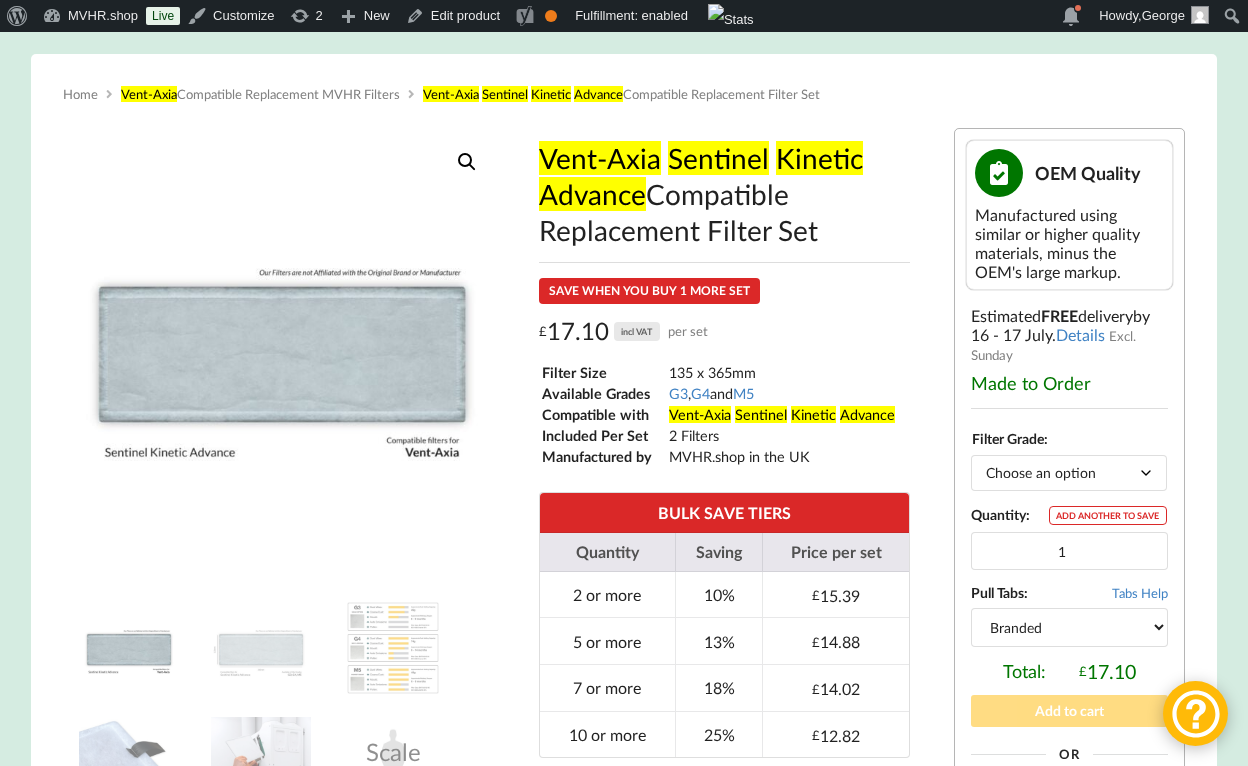 scroll, scrollTop: 323, scrollLeft: 0, axis: vertical 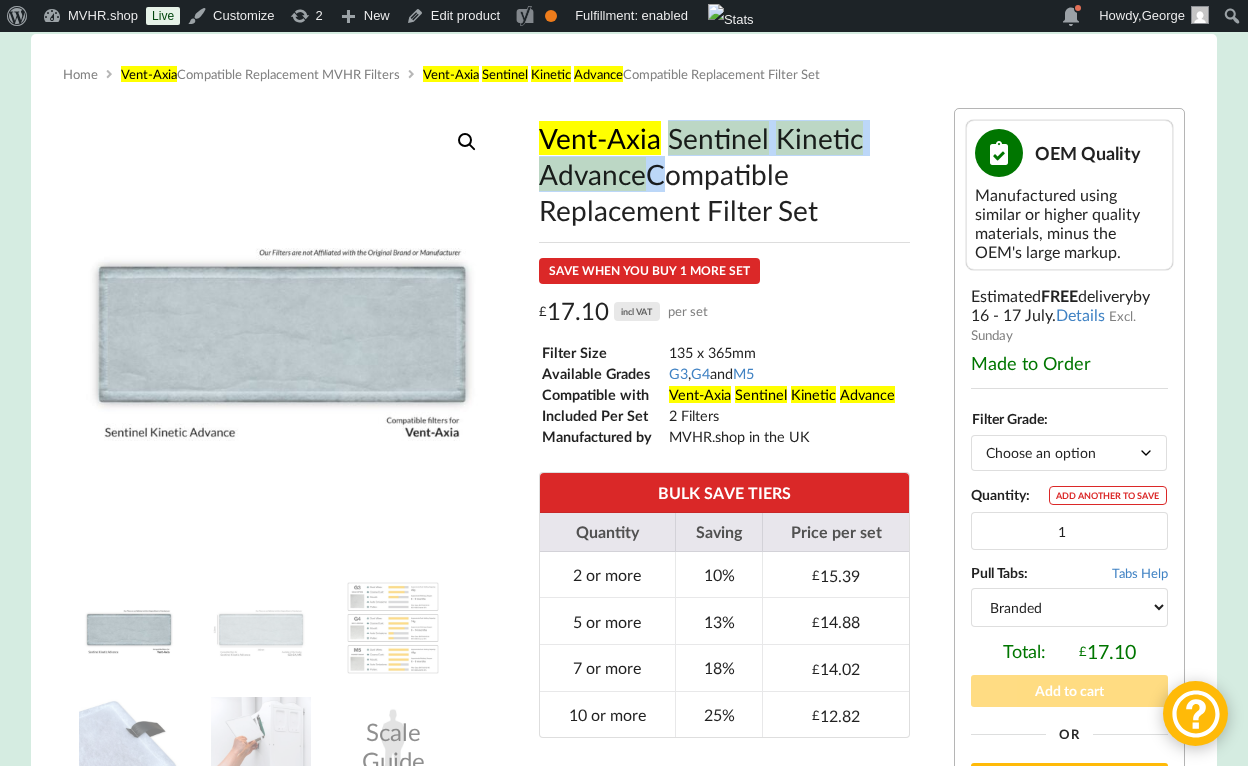 drag, startPoint x: 668, startPoint y: 149, endPoint x: 649, endPoint y: 184, distance: 39.824615 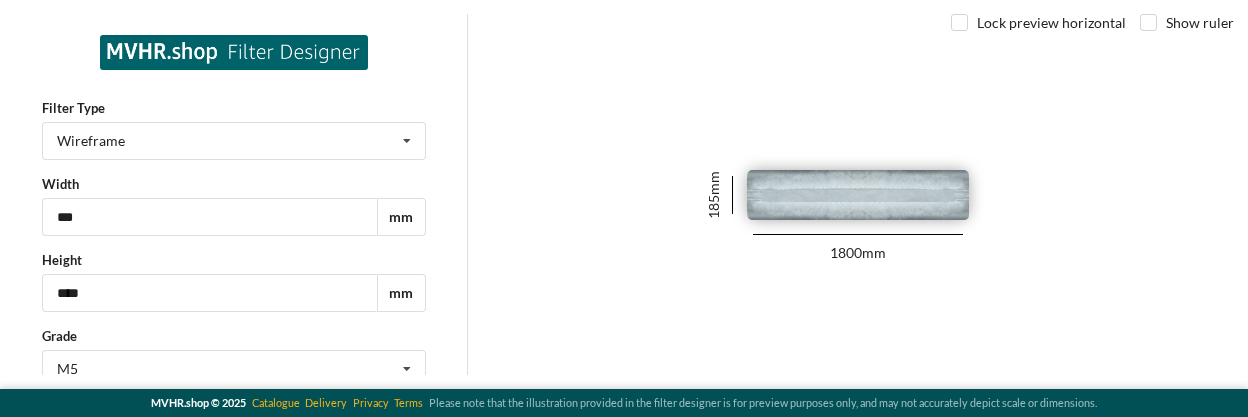 scroll, scrollTop: 0, scrollLeft: 0, axis: both 